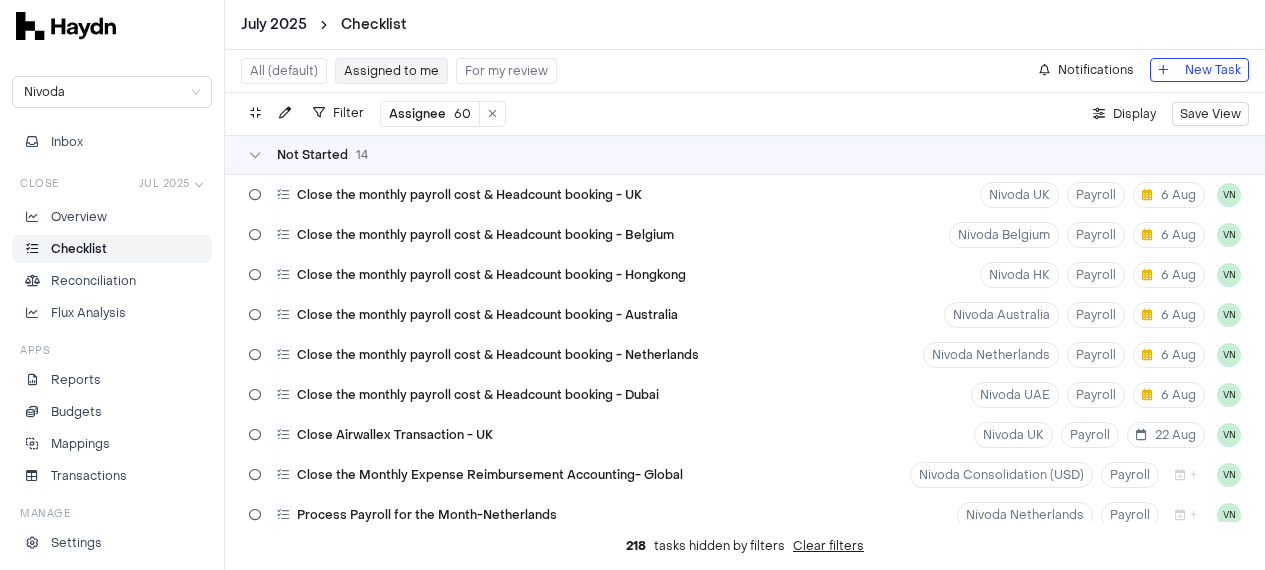 scroll, scrollTop: 28, scrollLeft: 0, axis: vertical 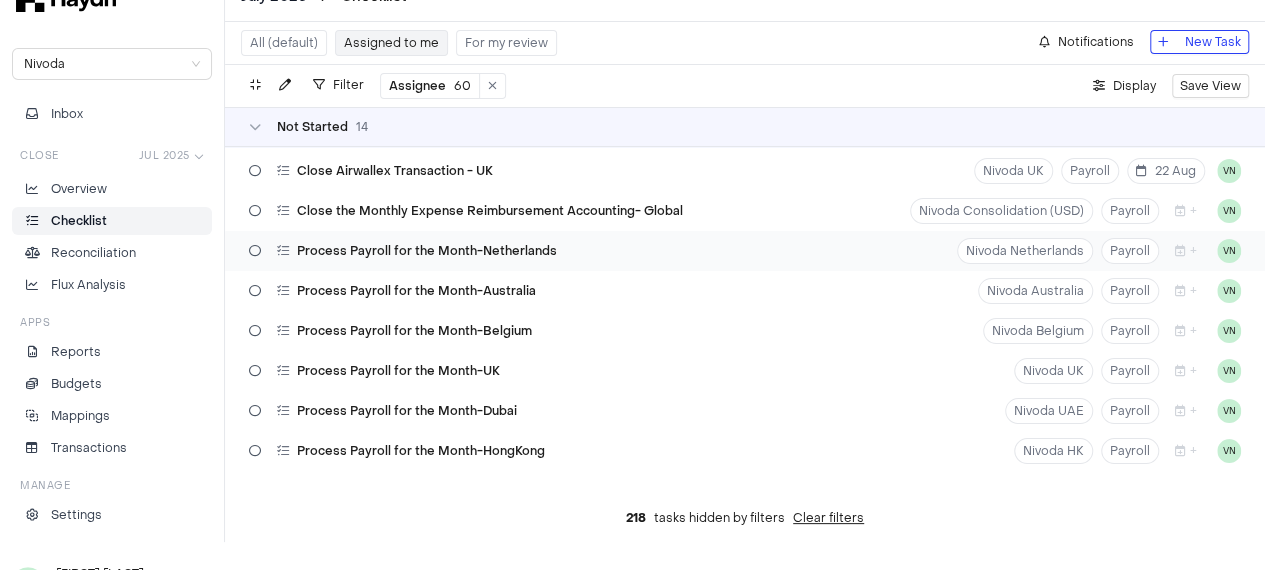 click at bounding box center [255, 251] 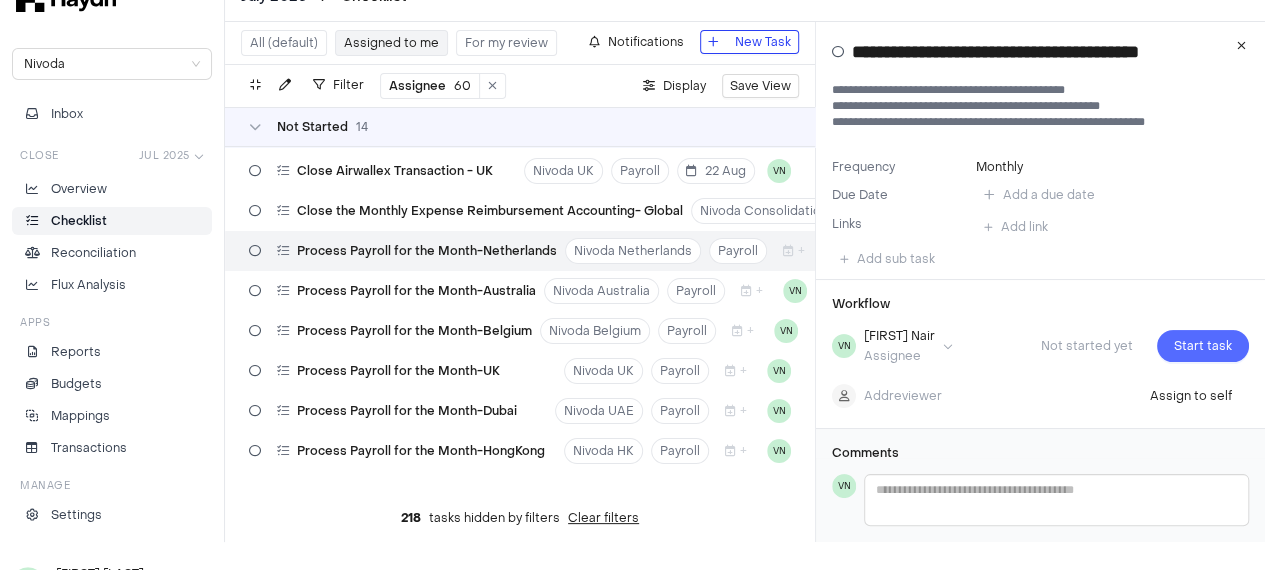 click on "Start task" at bounding box center [1203, 346] 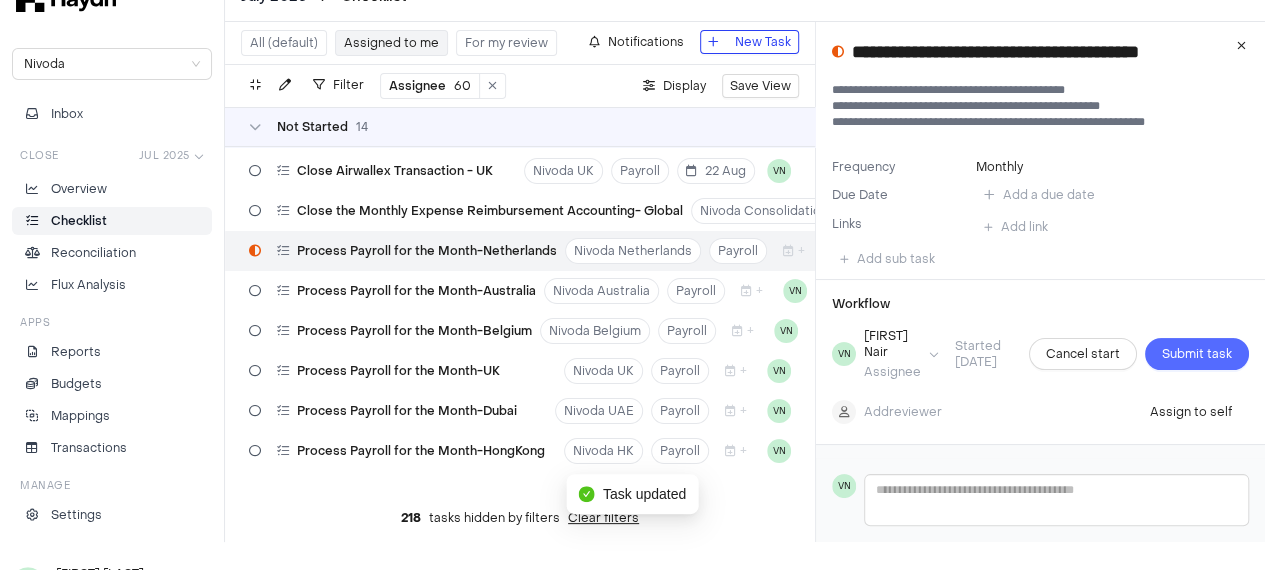 scroll, scrollTop: 64, scrollLeft: 0, axis: vertical 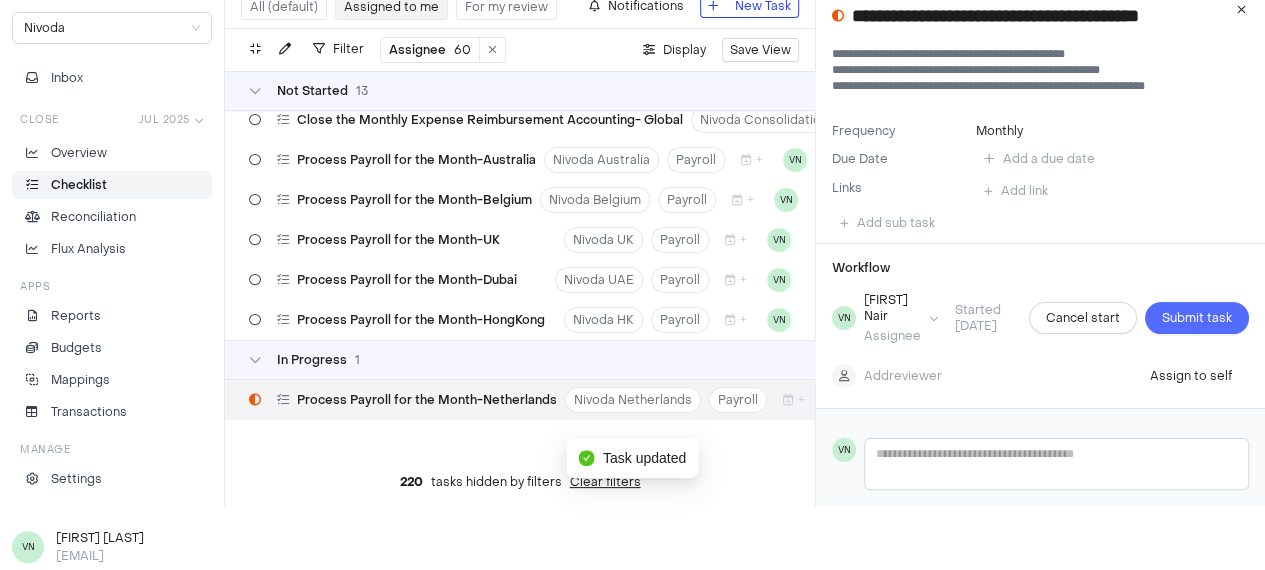 click on "[FIRST] [LAST] Assignee Started [DATE] Cancel start Submit task" at bounding box center (1040, 318) 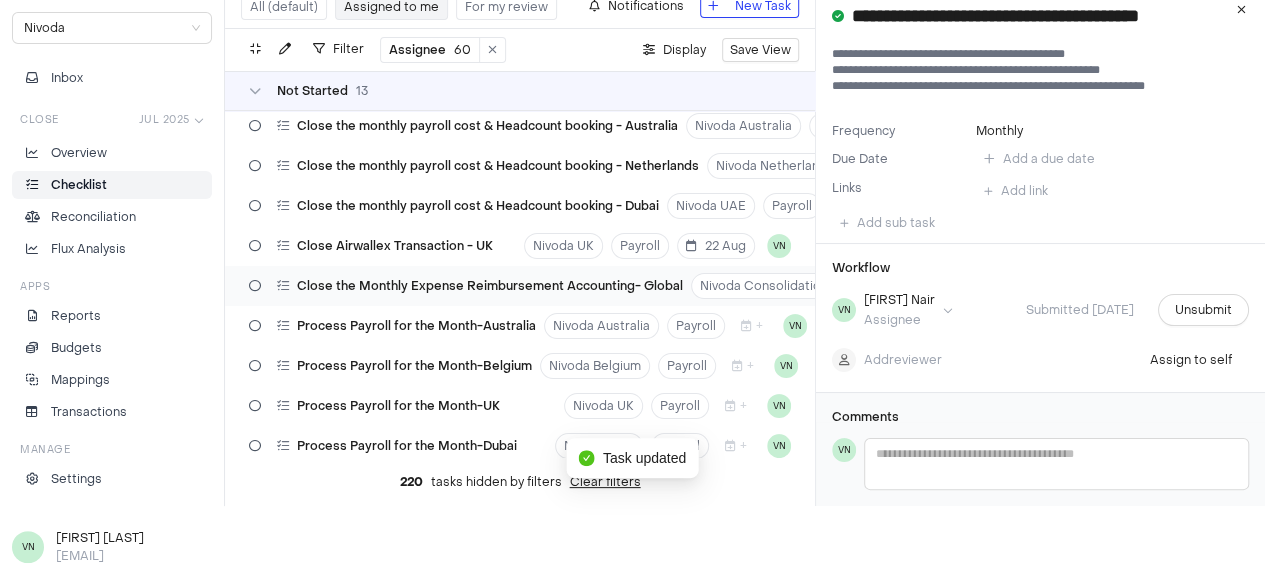 scroll, scrollTop: 158, scrollLeft: 0, axis: vertical 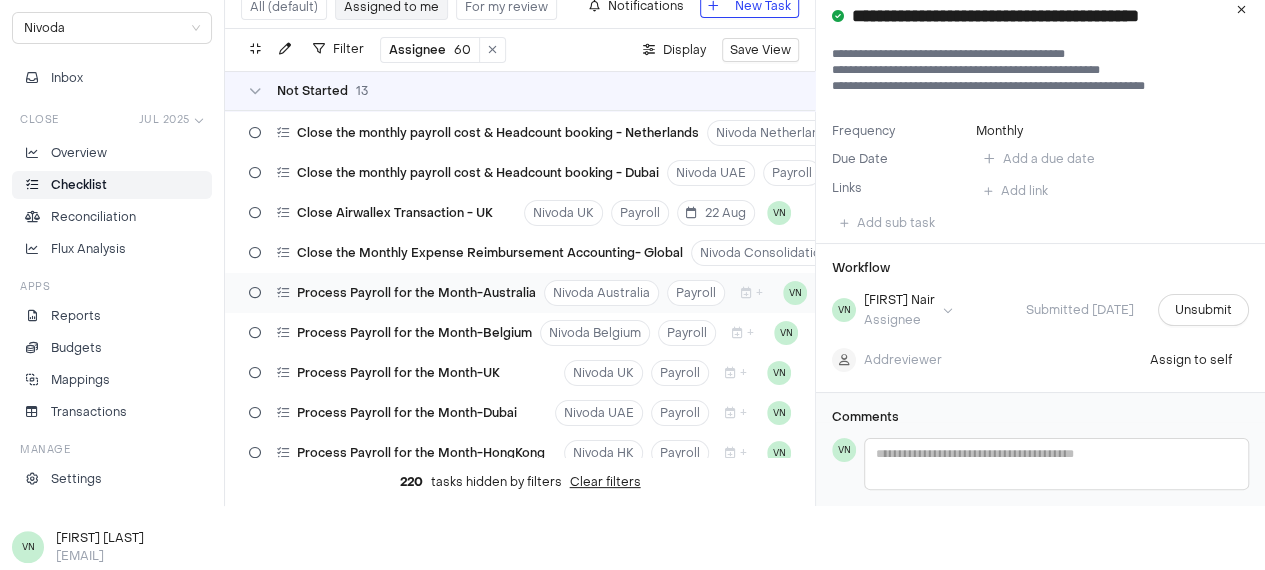 click at bounding box center [283, 293] 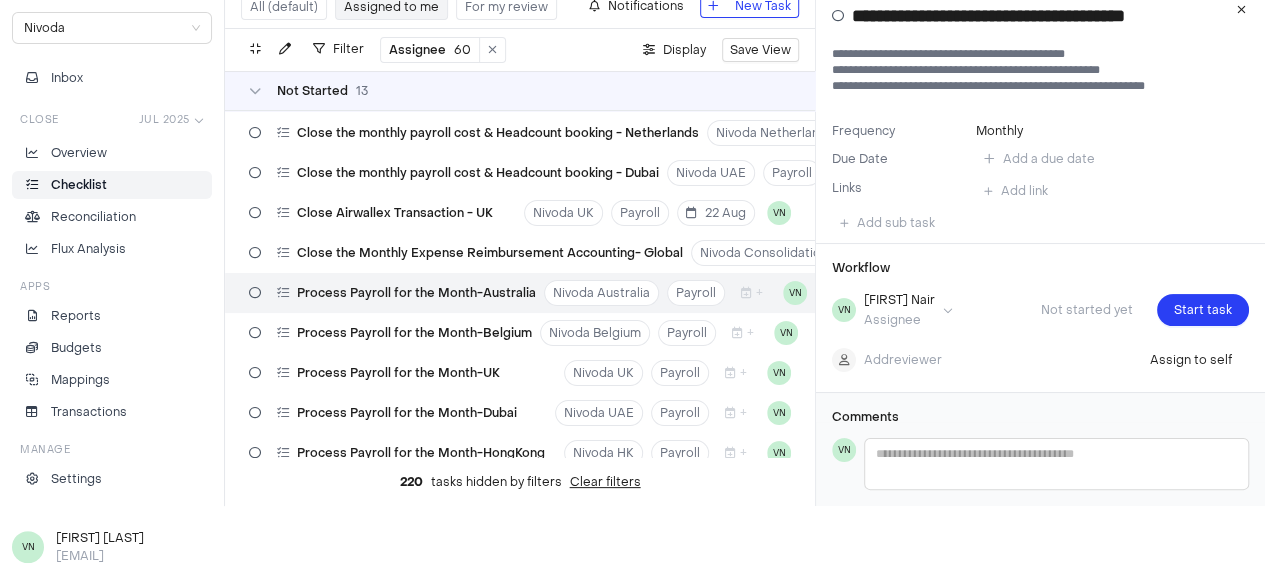scroll, scrollTop: 0, scrollLeft: 0, axis: both 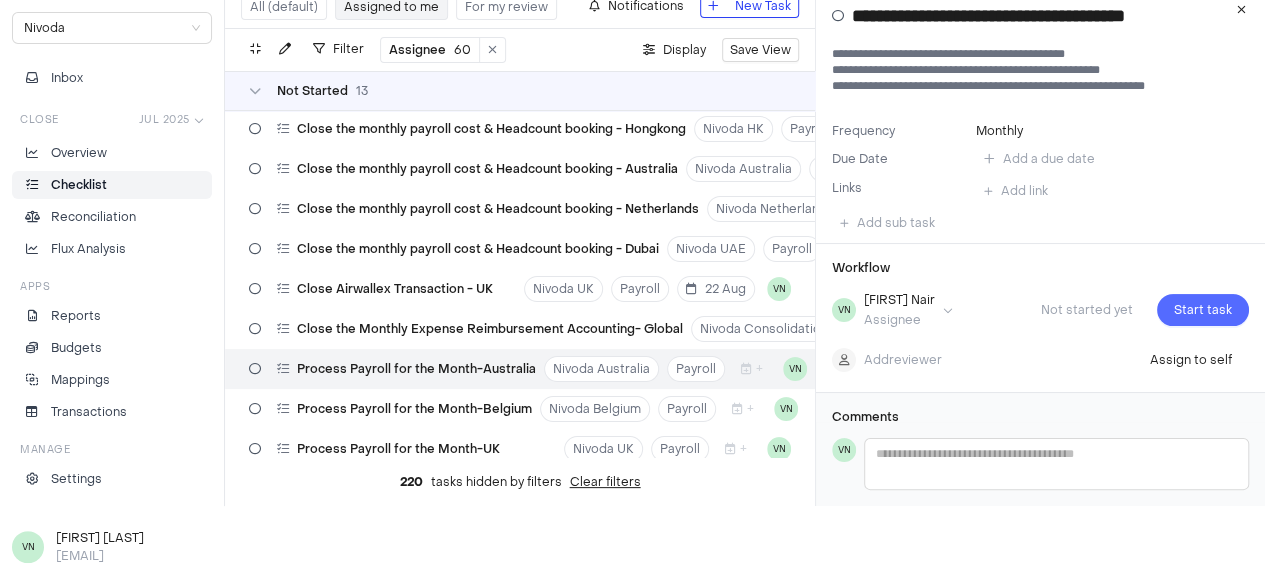 click on "Start task" at bounding box center [1203, 310] 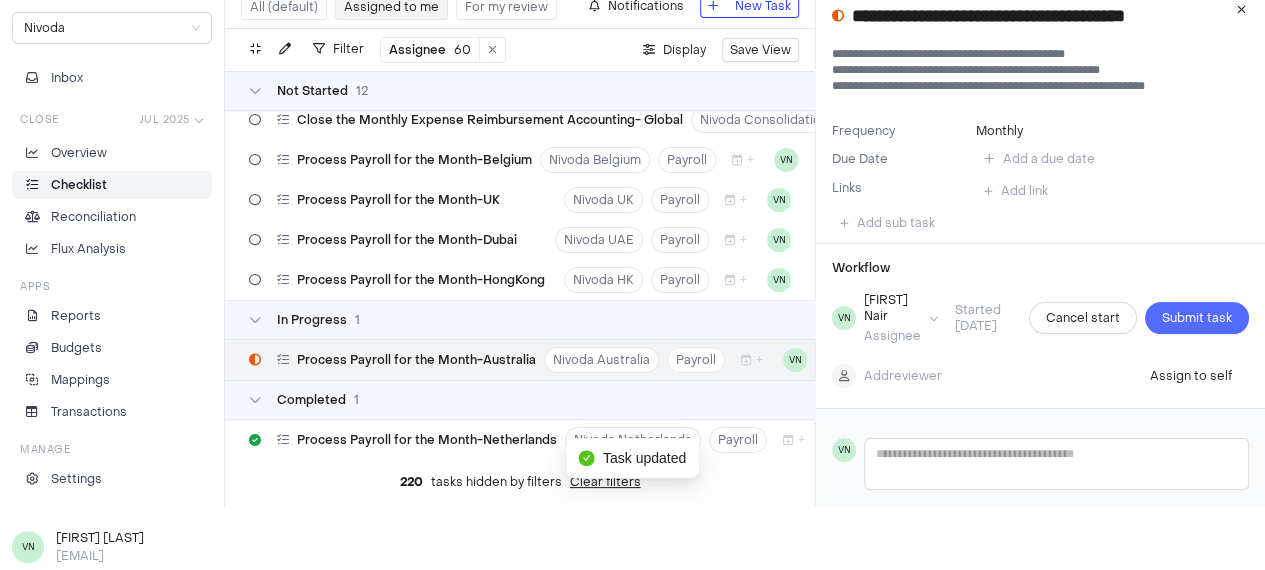 scroll, scrollTop: 331, scrollLeft: 0, axis: vertical 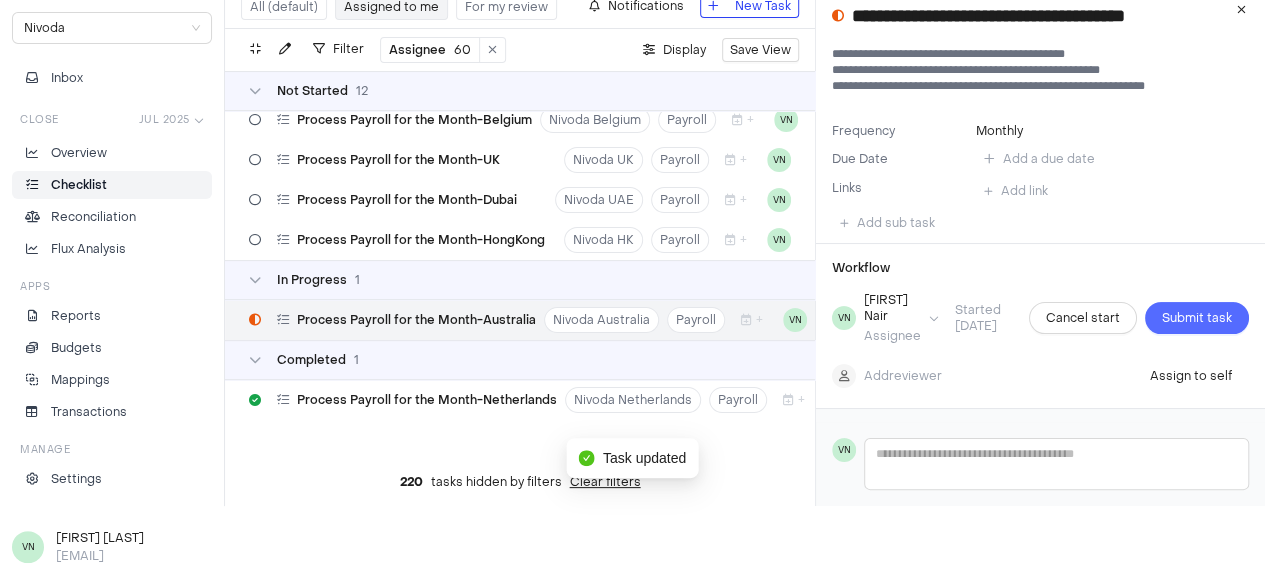 click on "Submit task" at bounding box center (1197, 318) 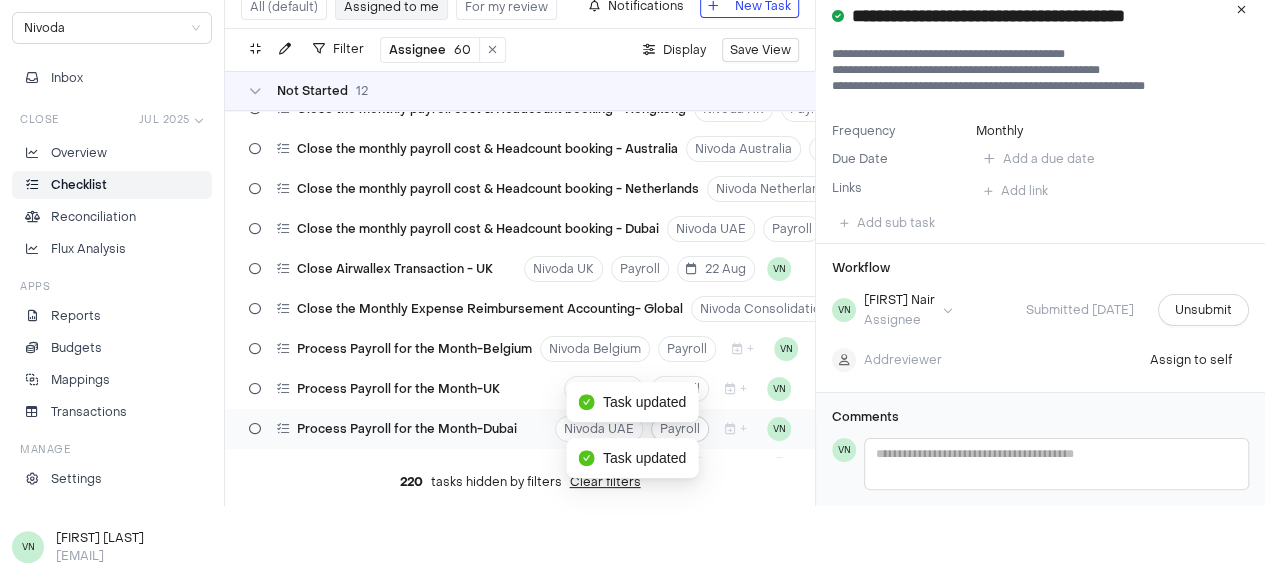 scroll, scrollTop: 100, scrollLeft: 0, axis: vertical 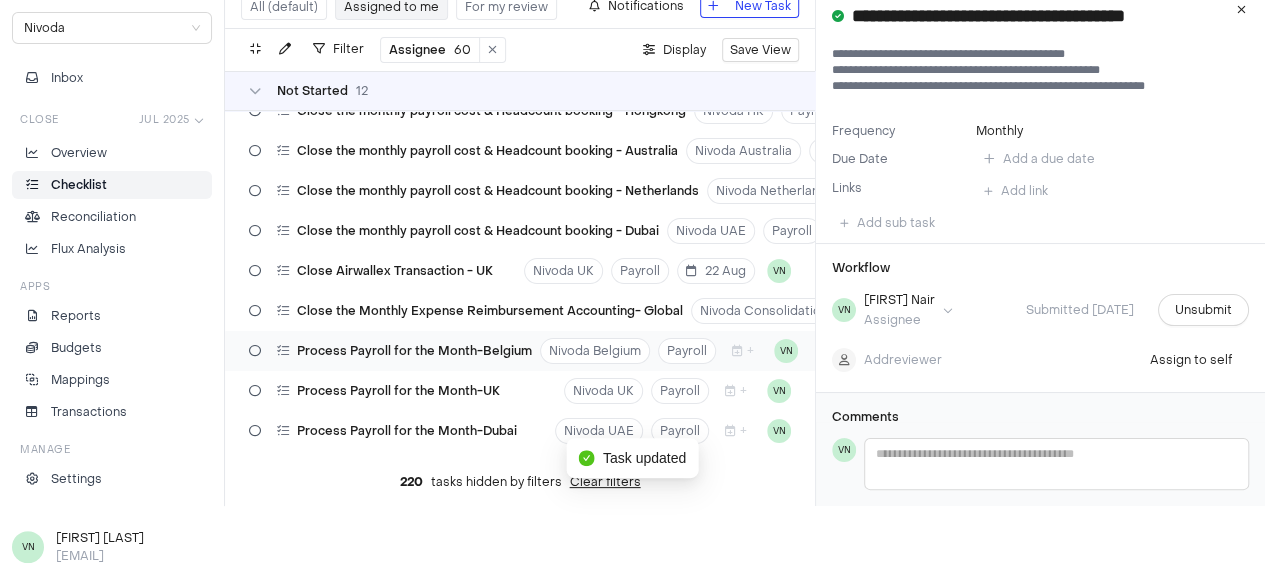 click on "Process Payroll for the Month-Belgium" at bounding box center [414, 351] 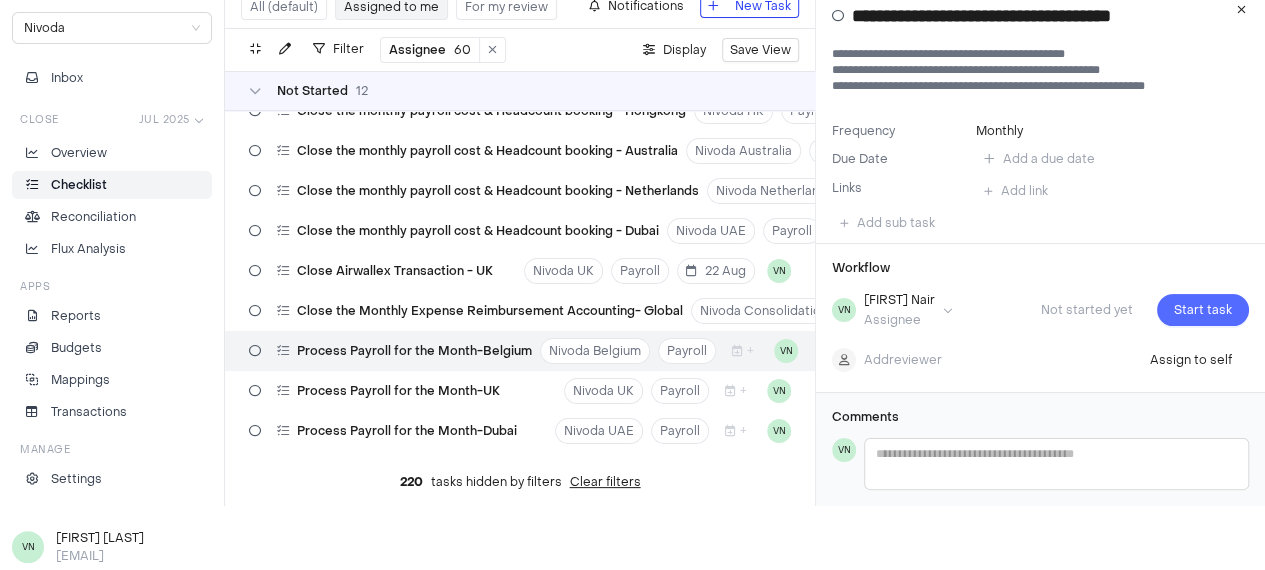 click on "Start task" at bounding box center [1203, 310] 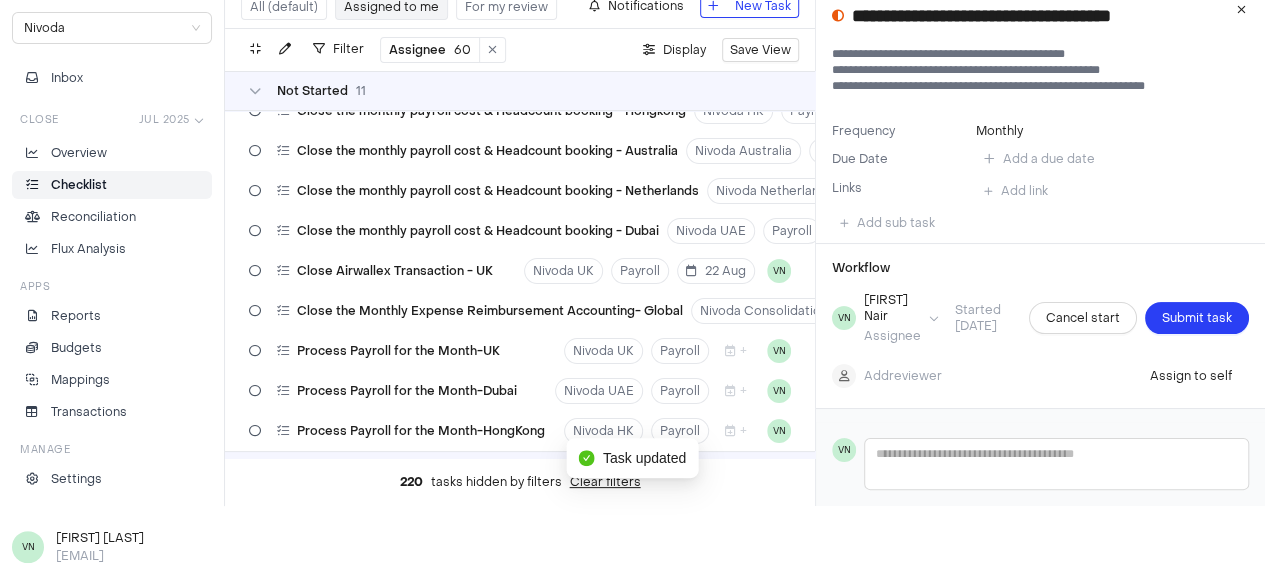 scroll, scrollTop: 57, scrollLeft: 0, axis: vertical 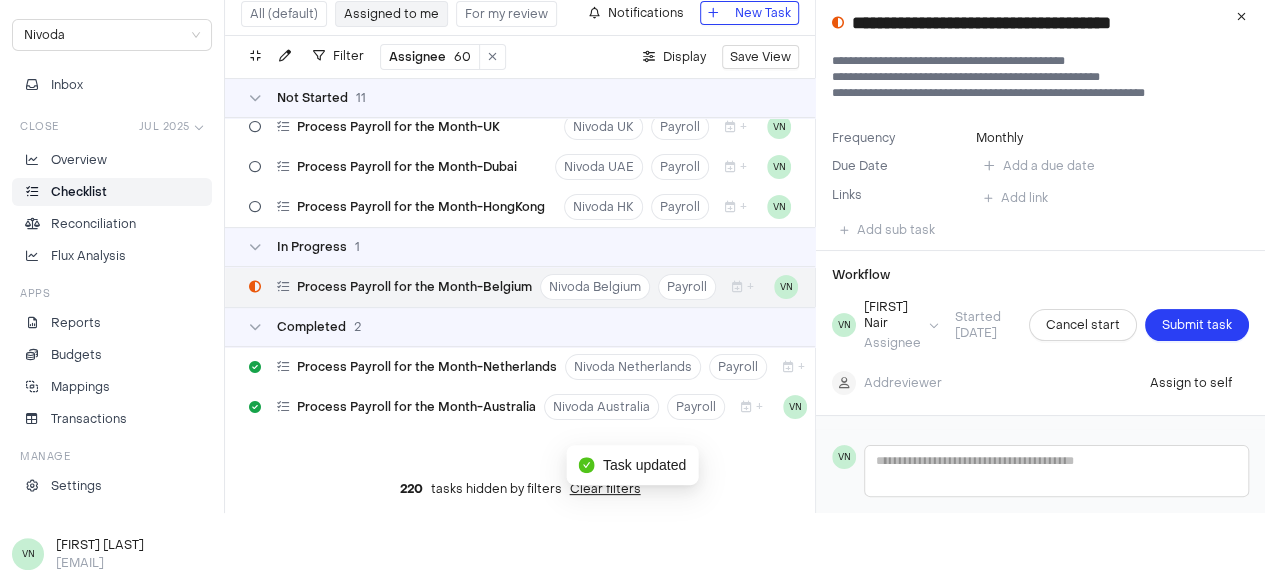 click on "Submit task" at bounding box center (1197, 325) 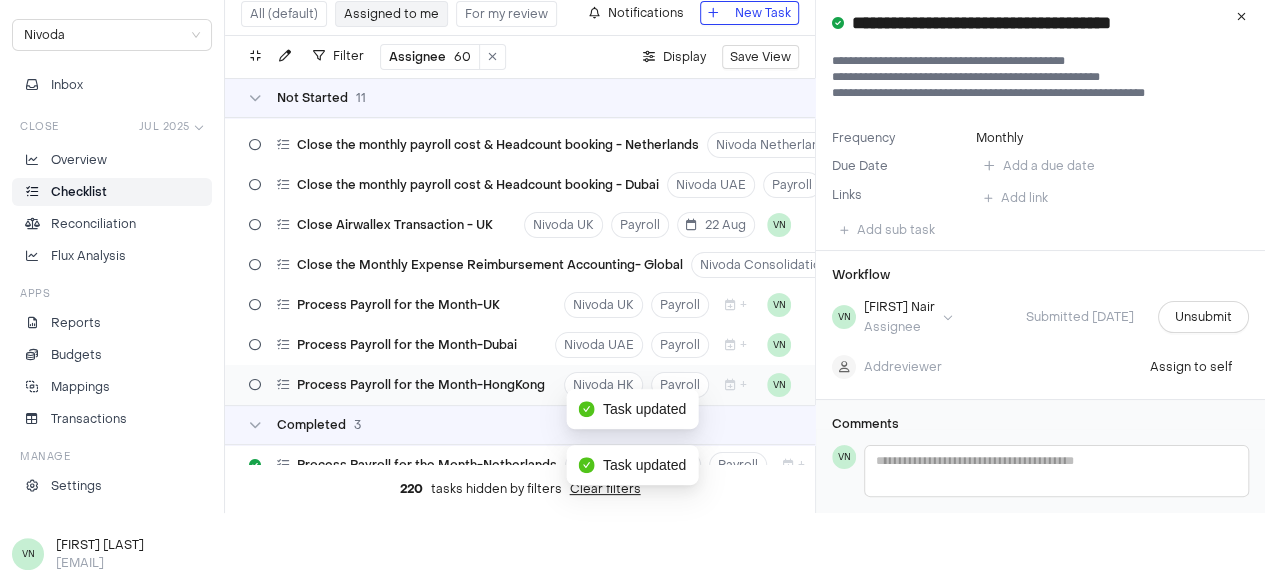 scroll, scrollTop: 145, scrollLeft: 0, axis: vertical 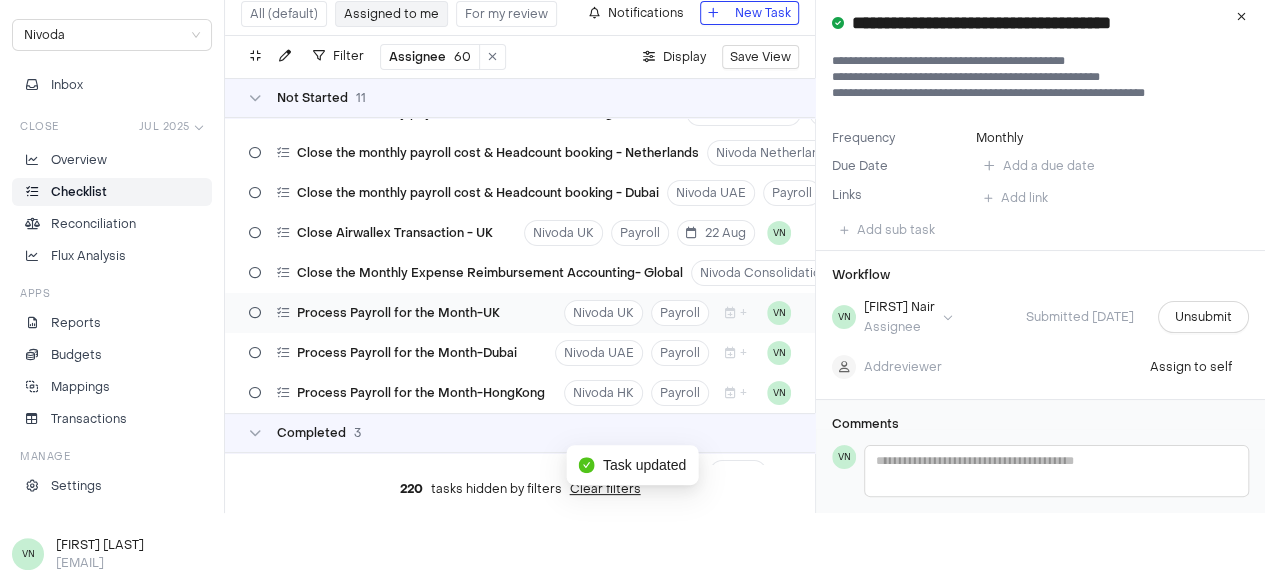 click on "Process Payroll for the Month-UK" at bounding box center (398, 313) 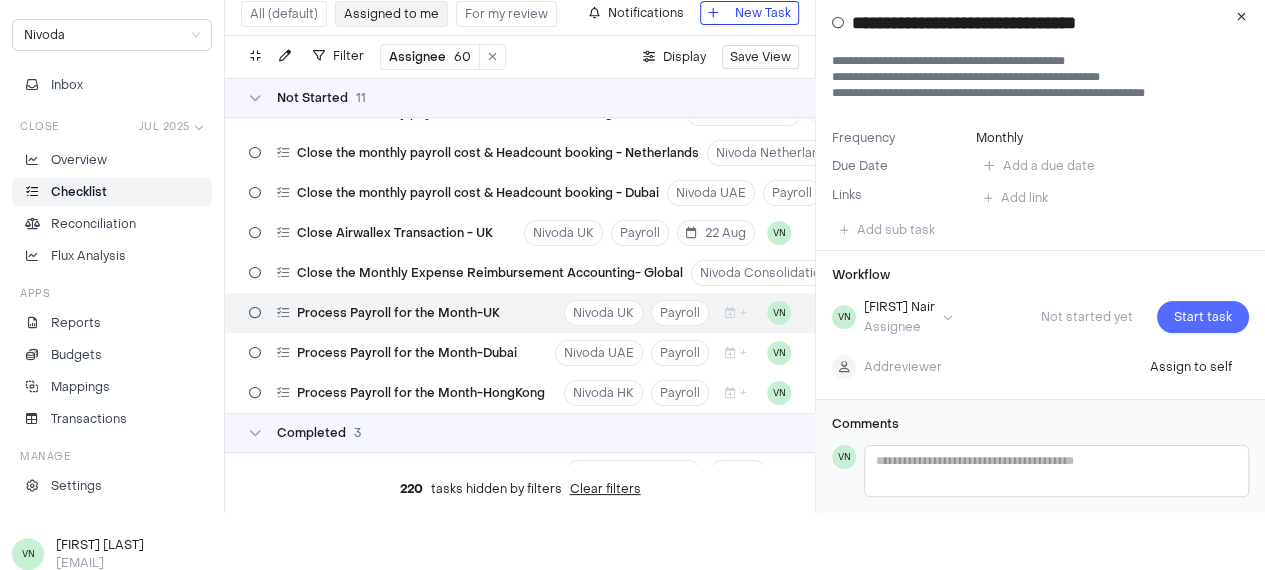 click on "Start task" at bounding box center [1203, 317] 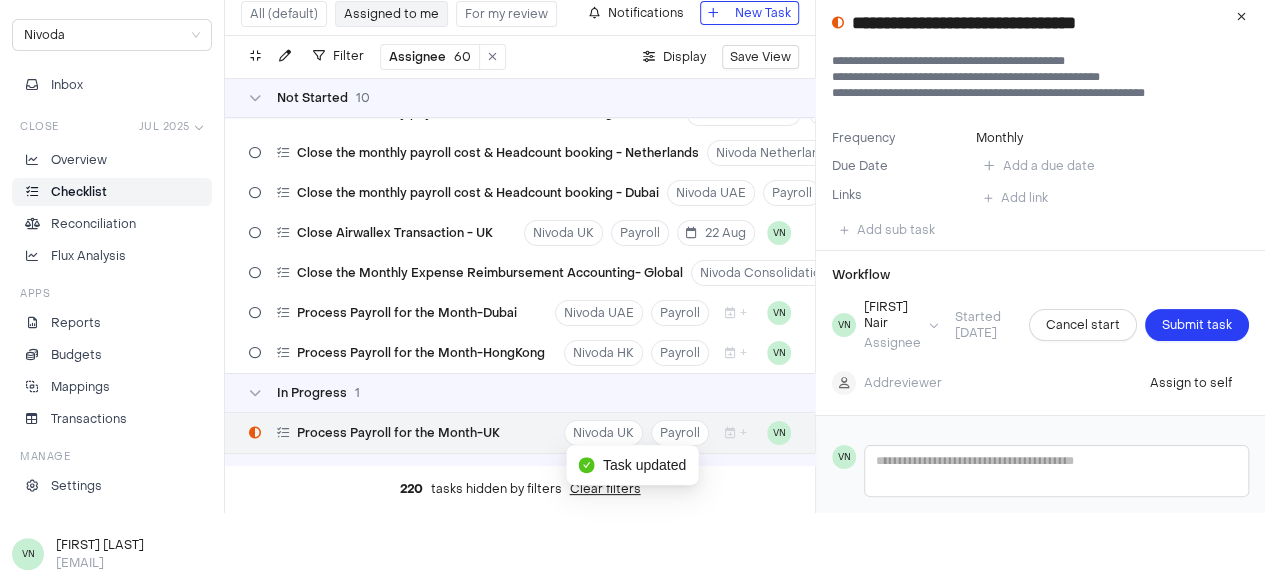 click on "Submit task" at bounding box center (1197, 325) 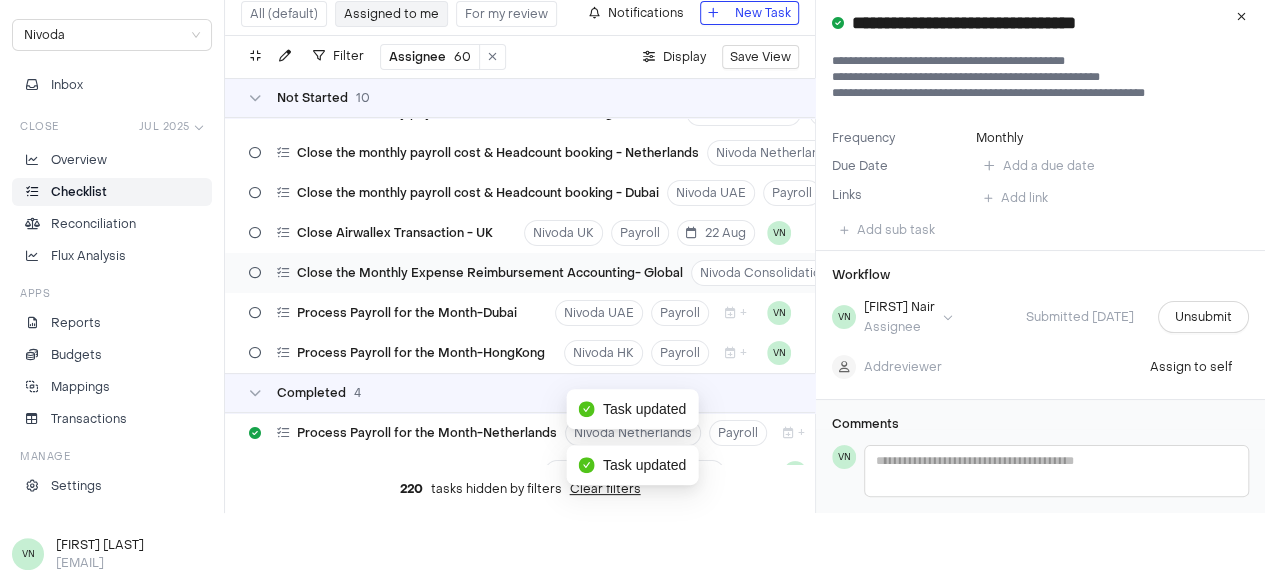 scroll, scrollTop: 64, scrollLeft: 0, axis: vertical 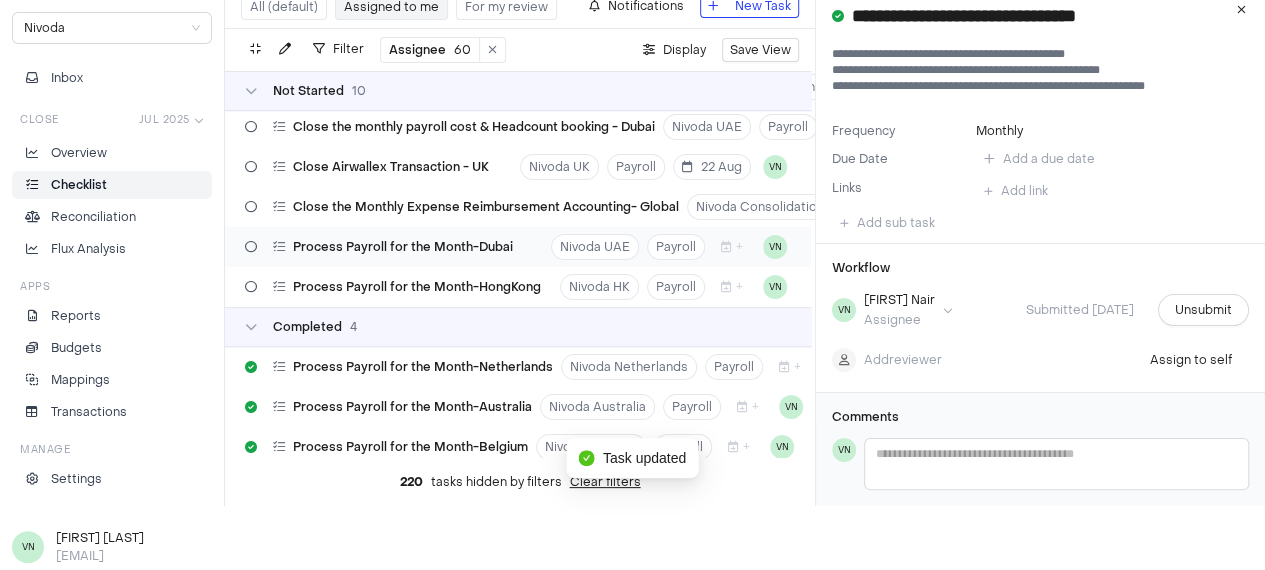 click on "Process Payroll for the Month-Dubai" at bounding box center (379, 247) 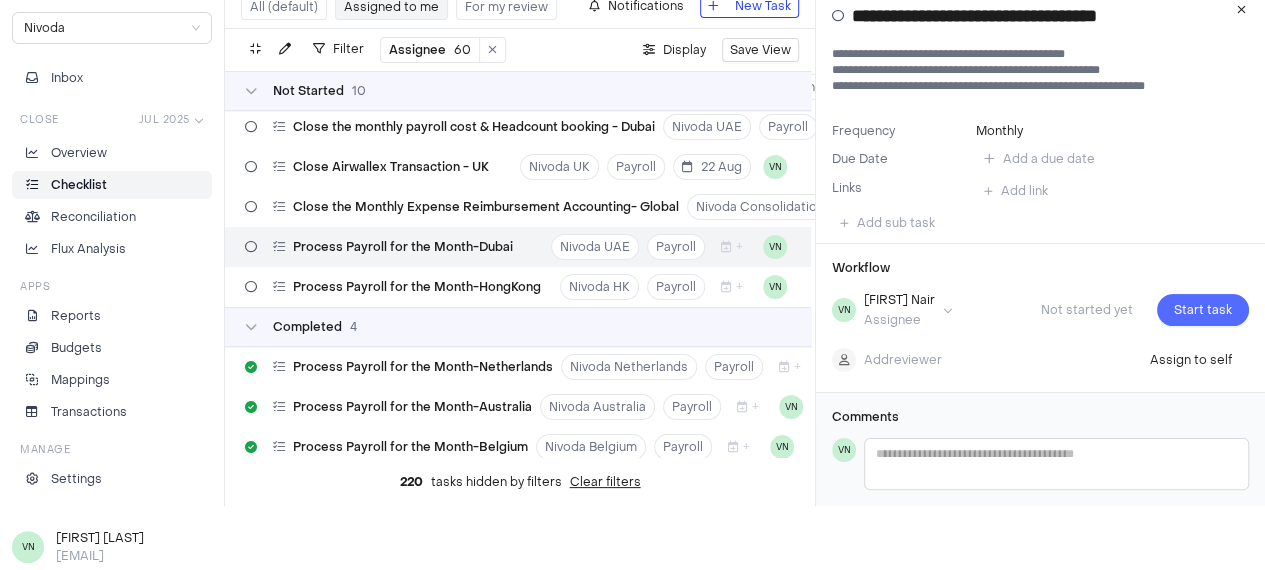 click on "Start task" at bounding box center [1203, 310] 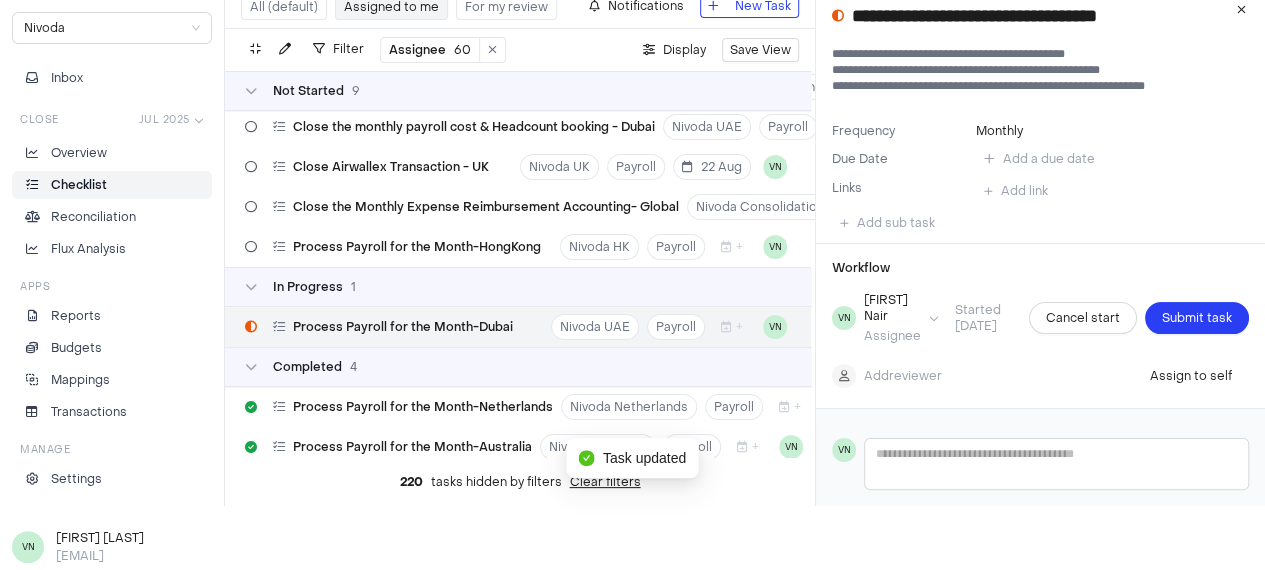 click on "Submit task" at bounding box center [1197, 318] 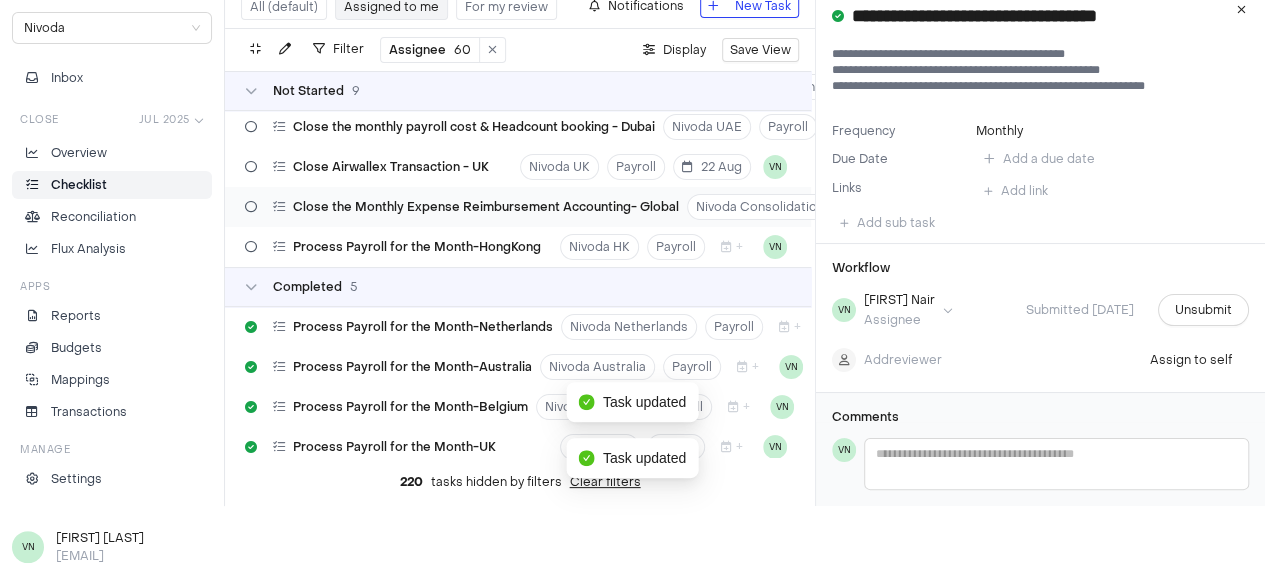 scroll, scrollTop: 291, scrollLeft: 0, axis: vertical 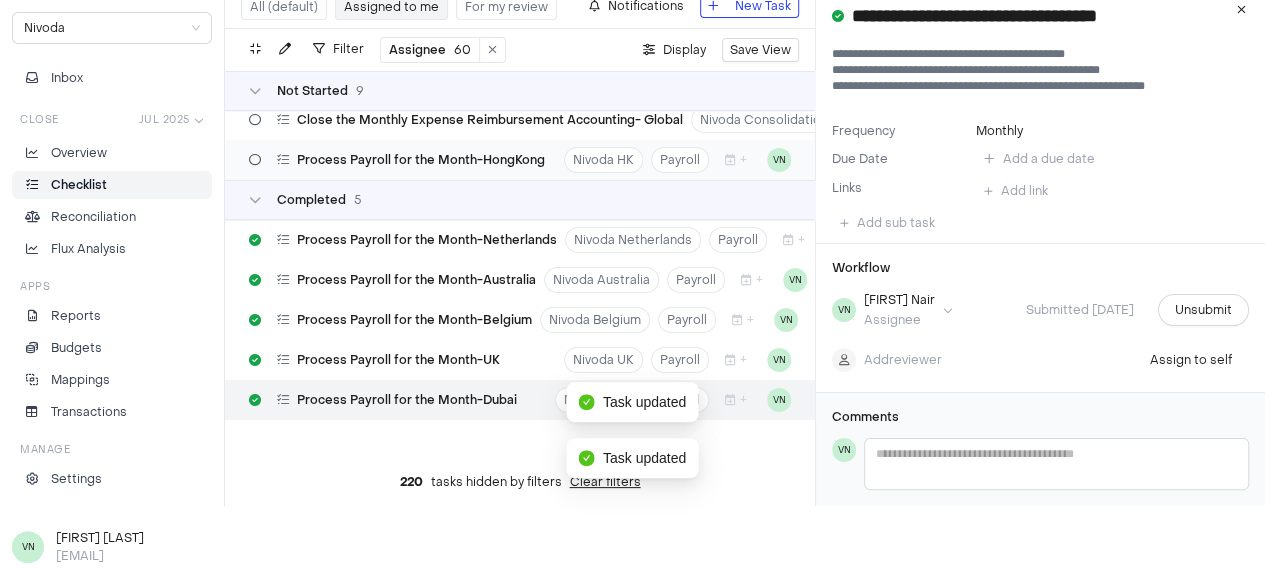 click on "Process Payroll for the Month-HongKong" at bounding box center (421, 160) 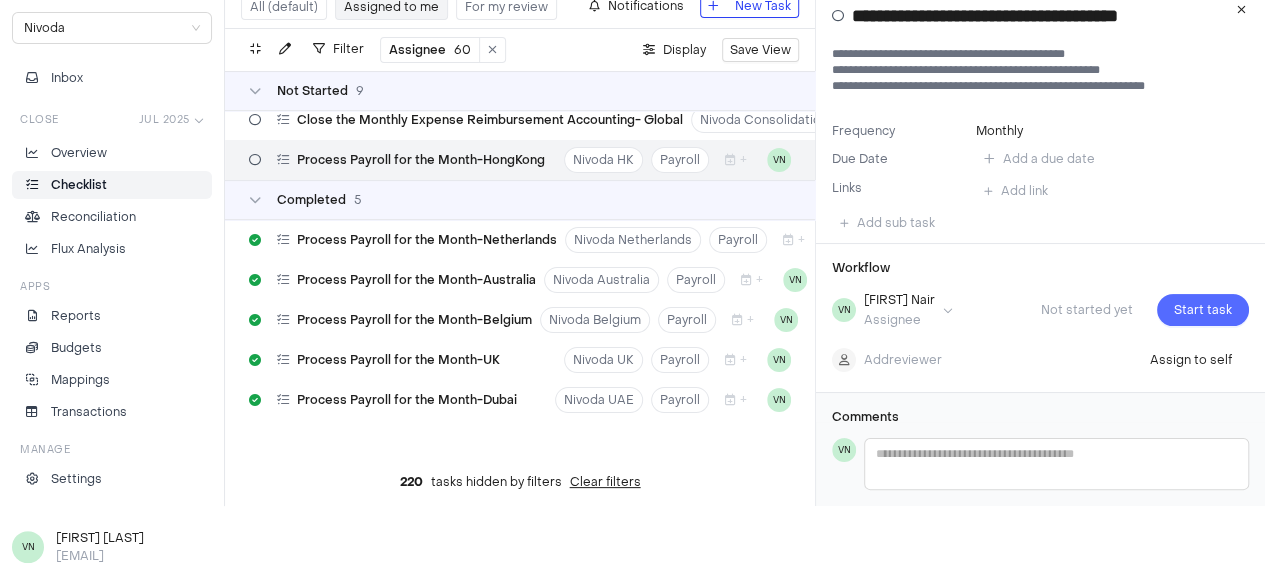 click on "Start task" at bounding box center [1203, 310] 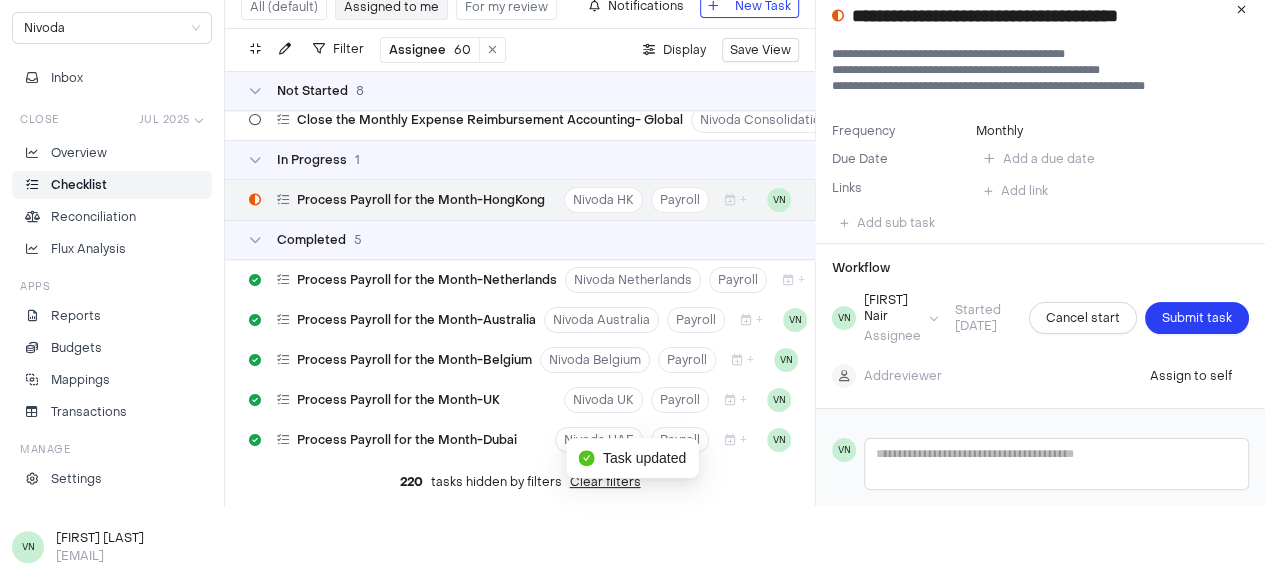 click on "Submit task" at bounding box center (1197, 318) 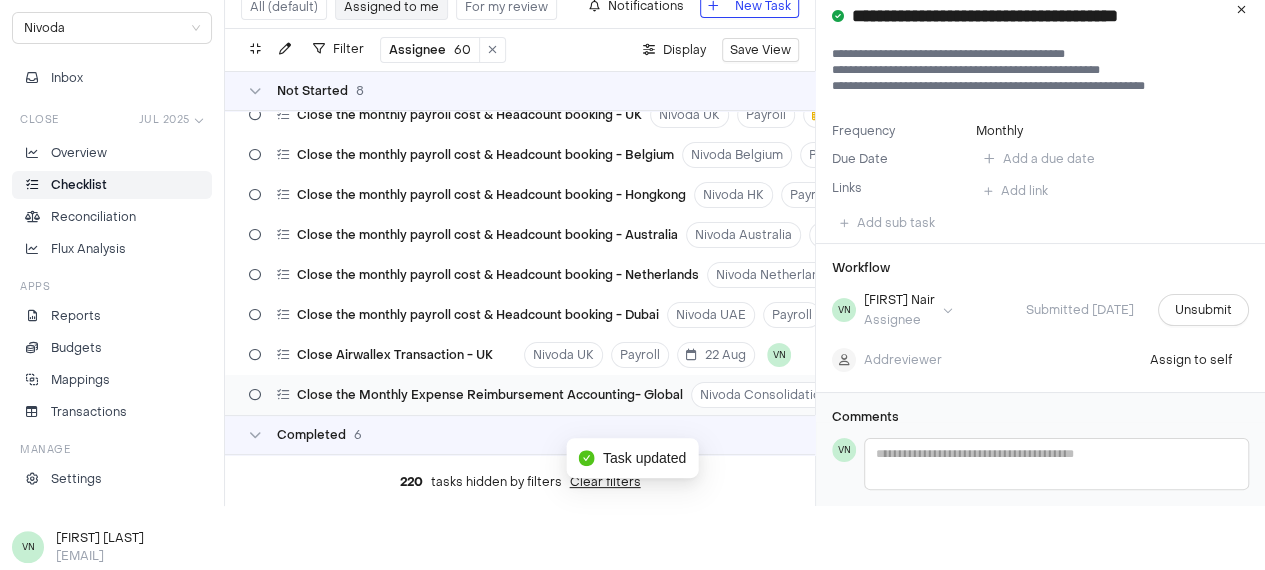 scroll, scrollTop: 0, scrollLeft: 0, axis: both 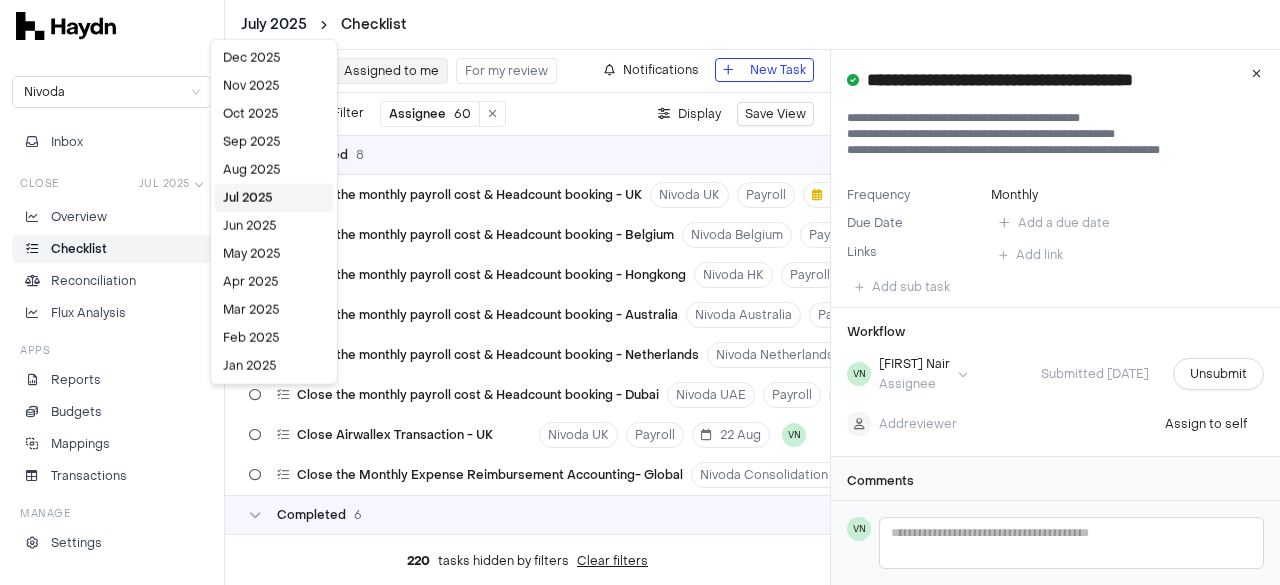 click on "Checklist Nivoda Inbox Close Overview Checklist Reconciliation Flux Analysis Apps Reports Budgets Mappings Transactions Manage Settings All   (default) Assigned to me   For my review   Notifications New Task Filter Assignee 60 . Display Save View Not Started 8 Close the monthly payroll cost & Headcount booking - UK Nivoda UK Payroll [DATE] [INITIALS] Close the monthly payroll cost & Headcount booking - Belgium Nivoda Belgium Payroll [DATE] [INITIALS] Close the monthly payroll cost & Headcount booking - Hongkong Nivoda HK Payroll [DATE] [INITIALS] Close the monthly payroll cost & Headcount booking - Australia Nivoda Australia Payroll [DATE] [INITIALS] Close the monthly payroll cost & Headcount booking - Netherlands Nivoda Netherlands Payroll [DATE] [INITIALS] Close the monthly payroll cost & Headcount booking - Dubai Nivoda UAE Payroll [DATE] [INITIALS] Close Airwallex Transaction - UK  Nivoda UK Payroll [DATE] [INITIALS] Close the Monthly Expense Reimbursement Accounting- Global Nivoda Consolidation (USD) + [NUMBER]" at bounding box center [640, 292] 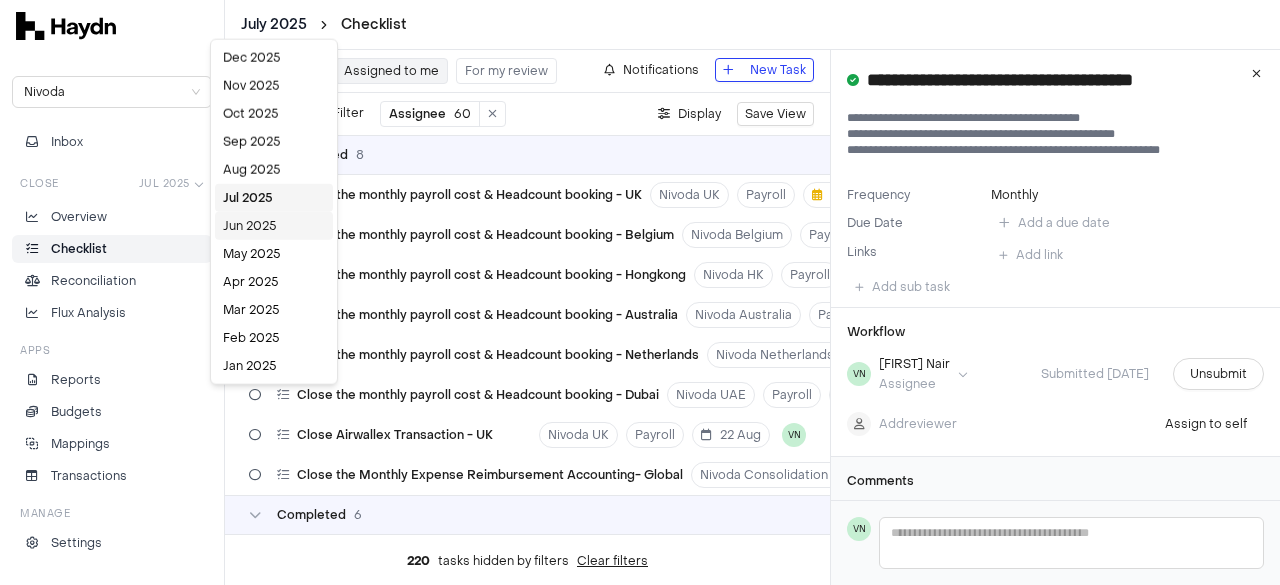click on "Jun 2025" at bounding box center [274, 226] 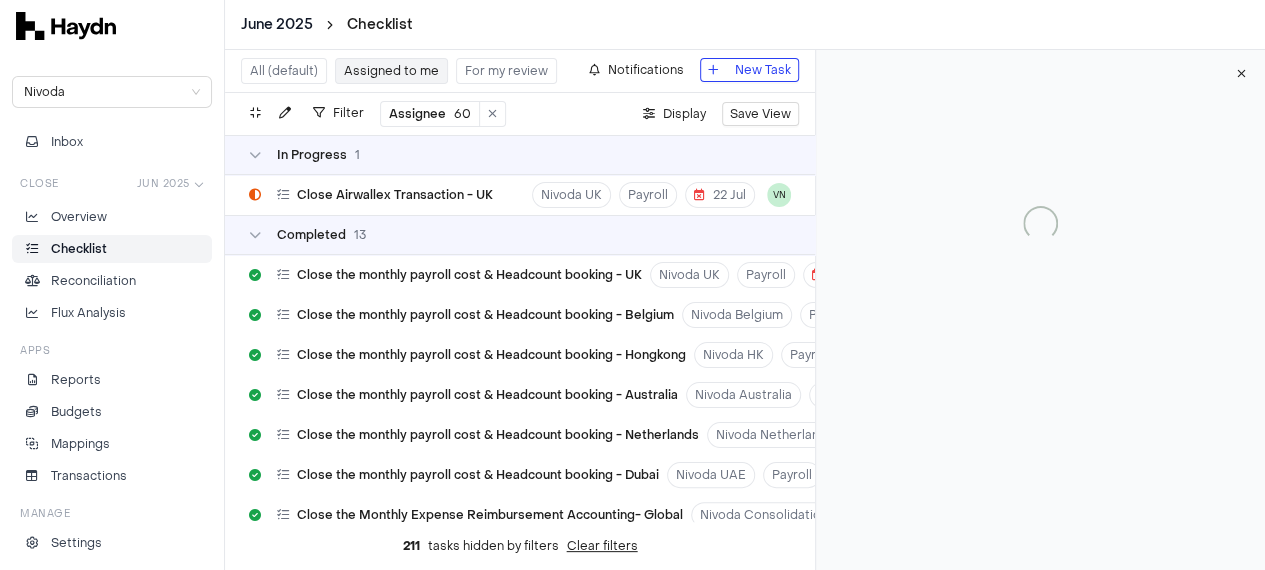 scroll, scrollTop: 53, scrollLeft: 0, axis: vertical 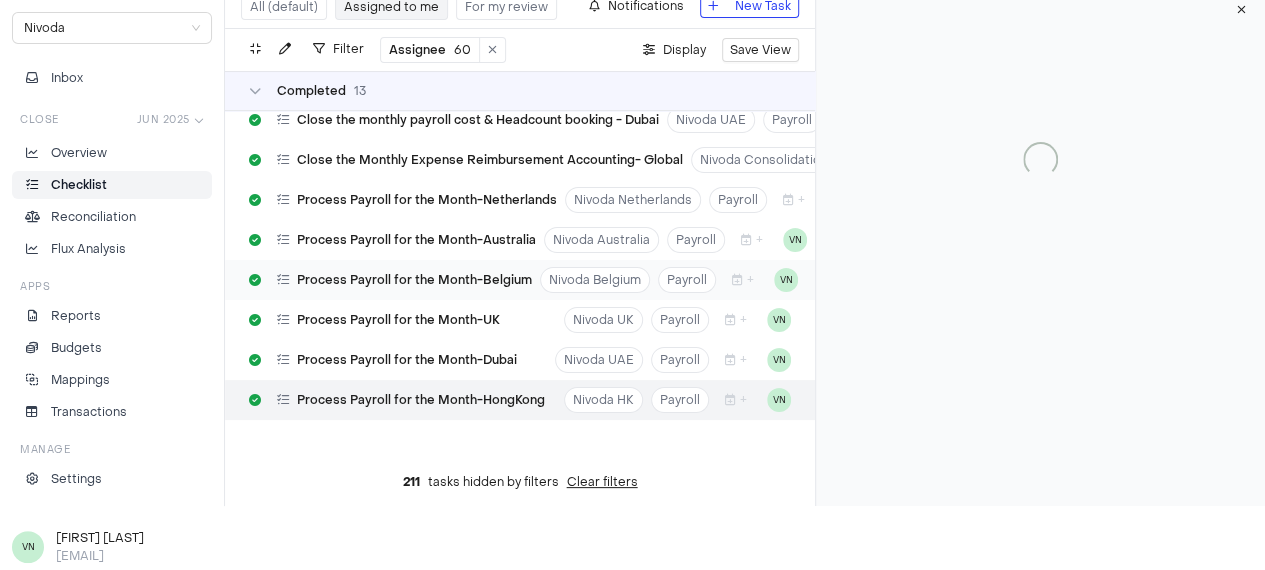 type 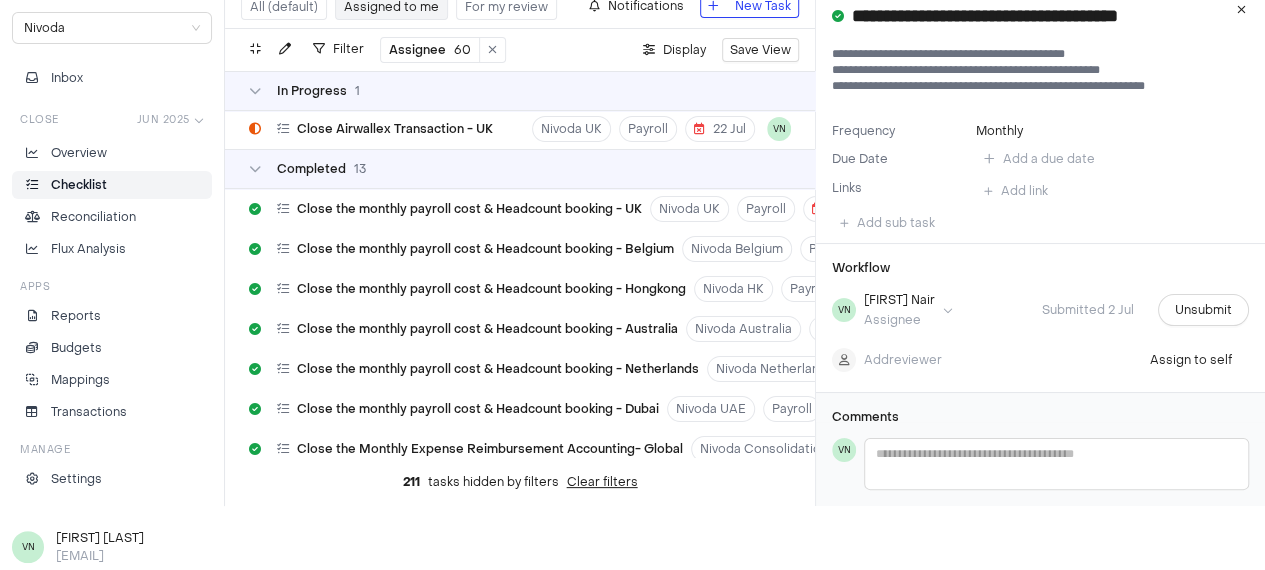 scroll, scrollTop: 0, scrollLeft: 0, axis: both 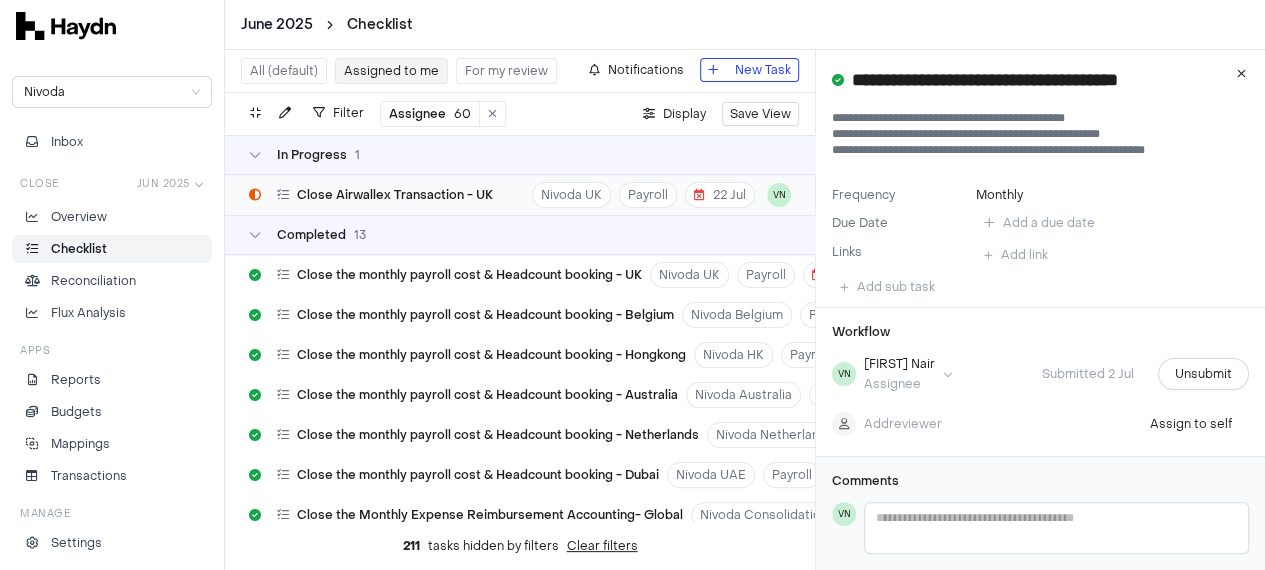 click on "Close Airwallex Transaction - UK" at bounding box center [395, 195] 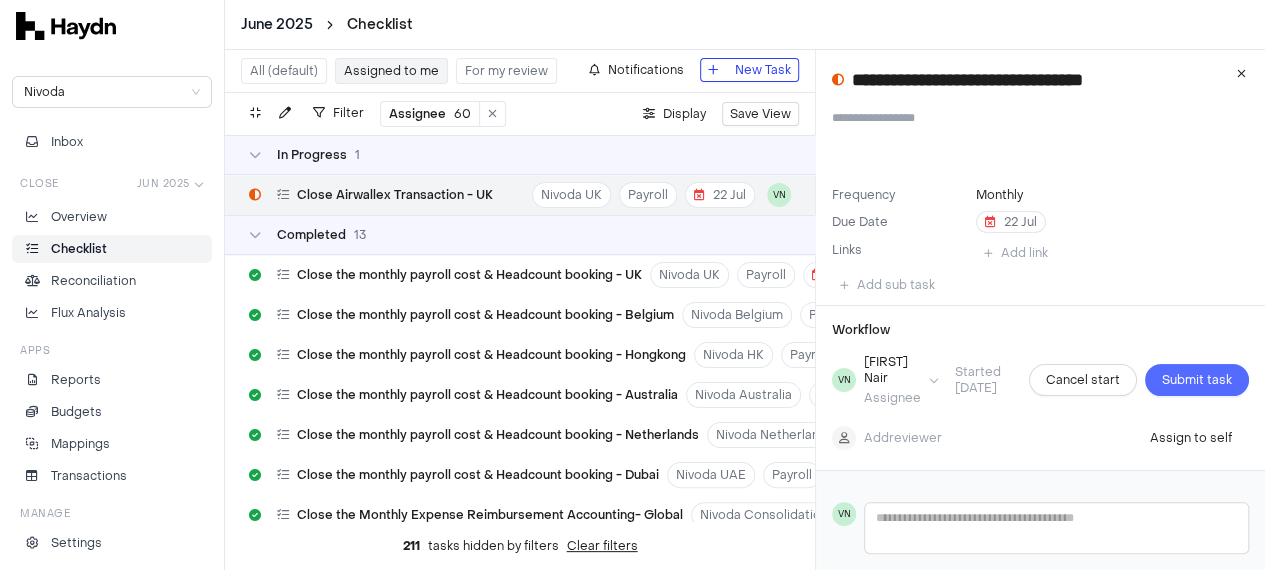 click on "Submit task" at bounding box center (1197, 380) 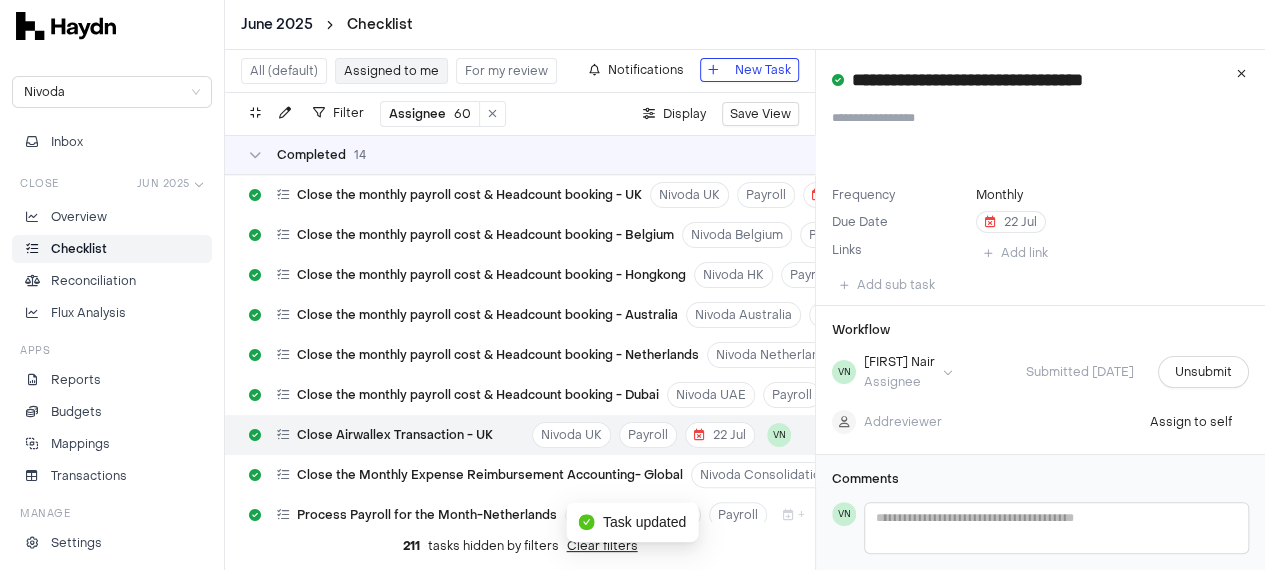 scroll, scrollTop: 96, scrollLeft: 0, axis: vertical 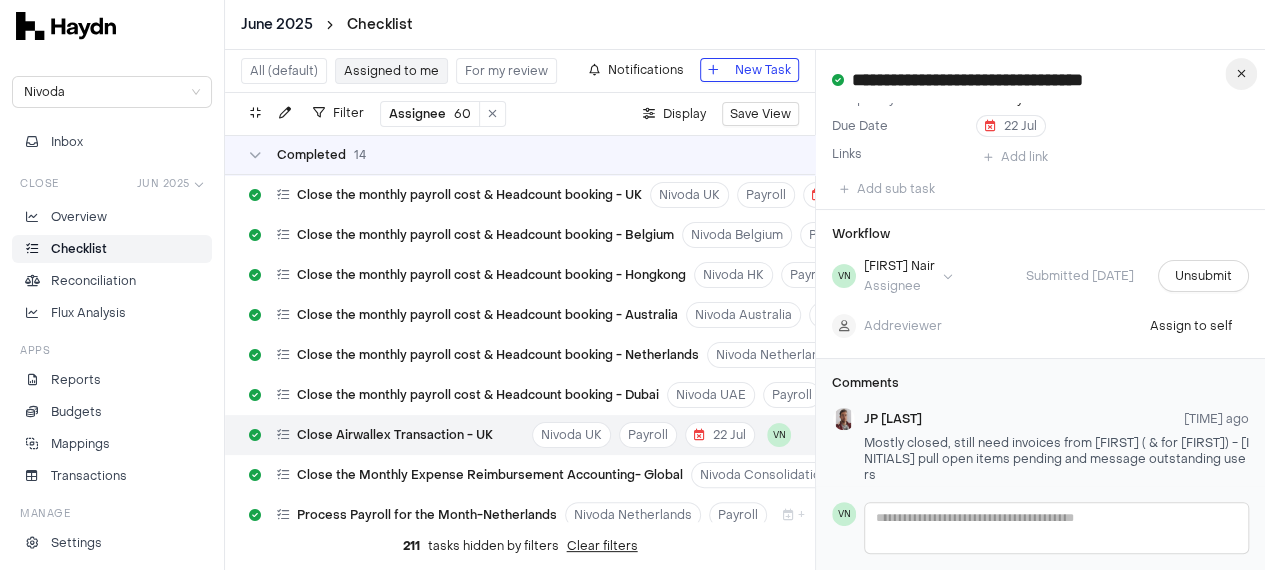 click at bounding box center (1241, 74) 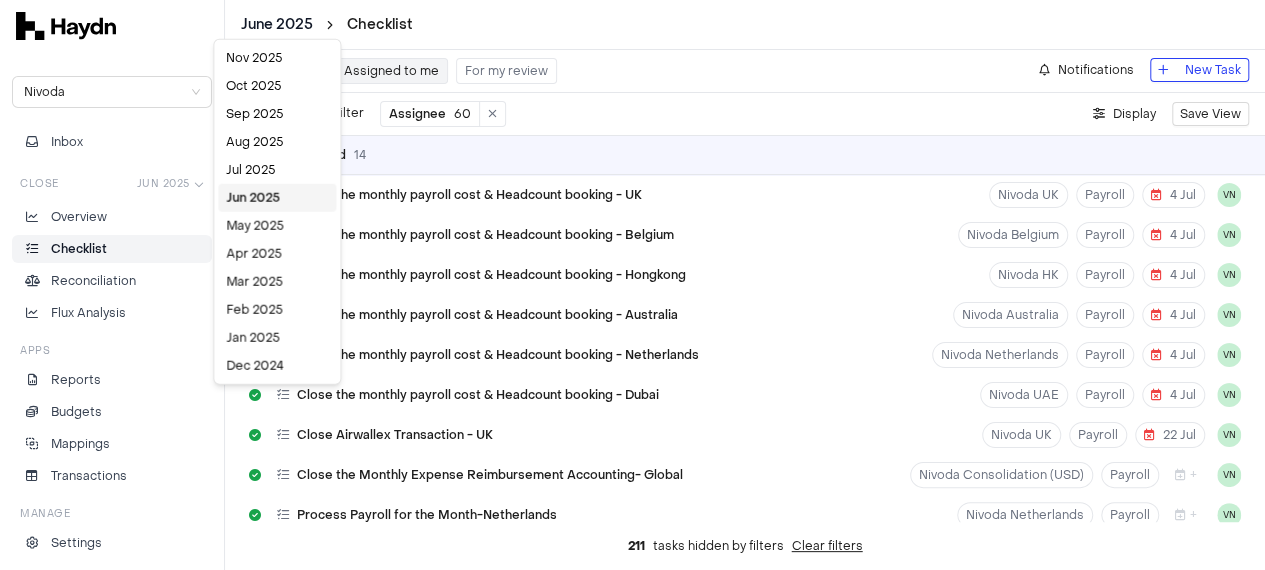 click on "Checklist Nivoda Inbox Close Overview Checklist Reconciliation Flux Analysis Apps Reports Budgets Mappings Transactions Manage Settings All   (default) Assigned to me   For my review   Notifications New Task Filter Assignee 60 . Display Save View Completed 14 Close the monthly payroll cost & Headcount booking - UK Nivoda UK Payroll [DATE] [INITIALS] Close the monthly payroll cost & Headcount booking - Belgium Nivoda Belgium Payroll [DATE] [INITIALS] Close the monthly payroll cost & Headcount booking - Hongkong Nivoda HK Payroll [DATE] [INITIALS] Close the monthly payroll cost & Headcount booking - Australia Nivoda Australia Payroll [DATE] [INITIALS] Close the monthly payroll cost & Headcount booking - Netherlands Nivoda Netherlands Payroll [DATE] [INITIALS] Close the monthly payroll cost & Headcount booking - Dubai Nivoda UAE Payroll [DATE] [INITIALS] Close Airwallex Transaction - UK  Nivoda UK Payroll [DATE] [INITIALS] Close the Monthly Expense Reimbursement Accounting- Global Nivoda Consolidation (USD) + [INITIALS]" at bounding box center (632, 285) 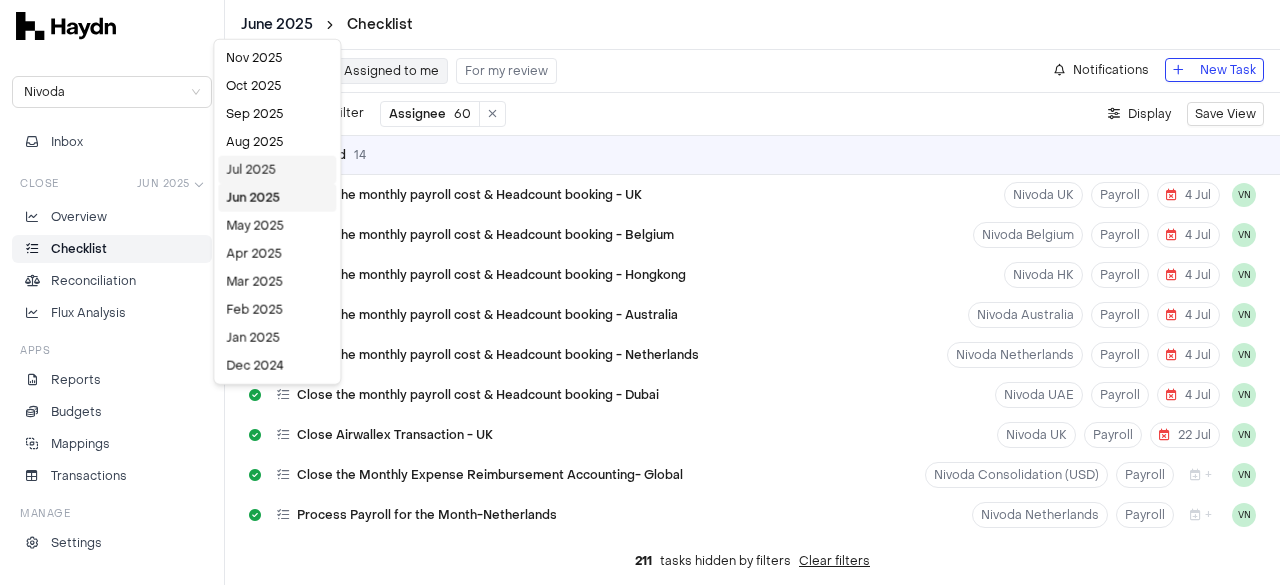 click on "Jul 2025" at bounding box center [277, 170] 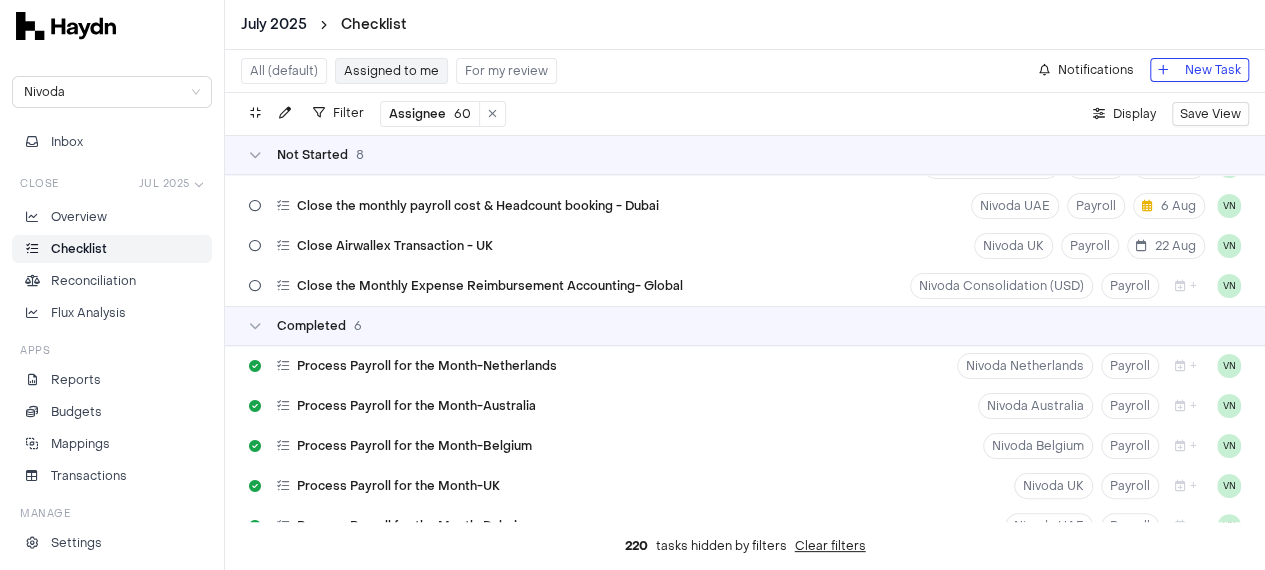 scroll, scrollTop: 0, scrollLeft: 0, axis: both 